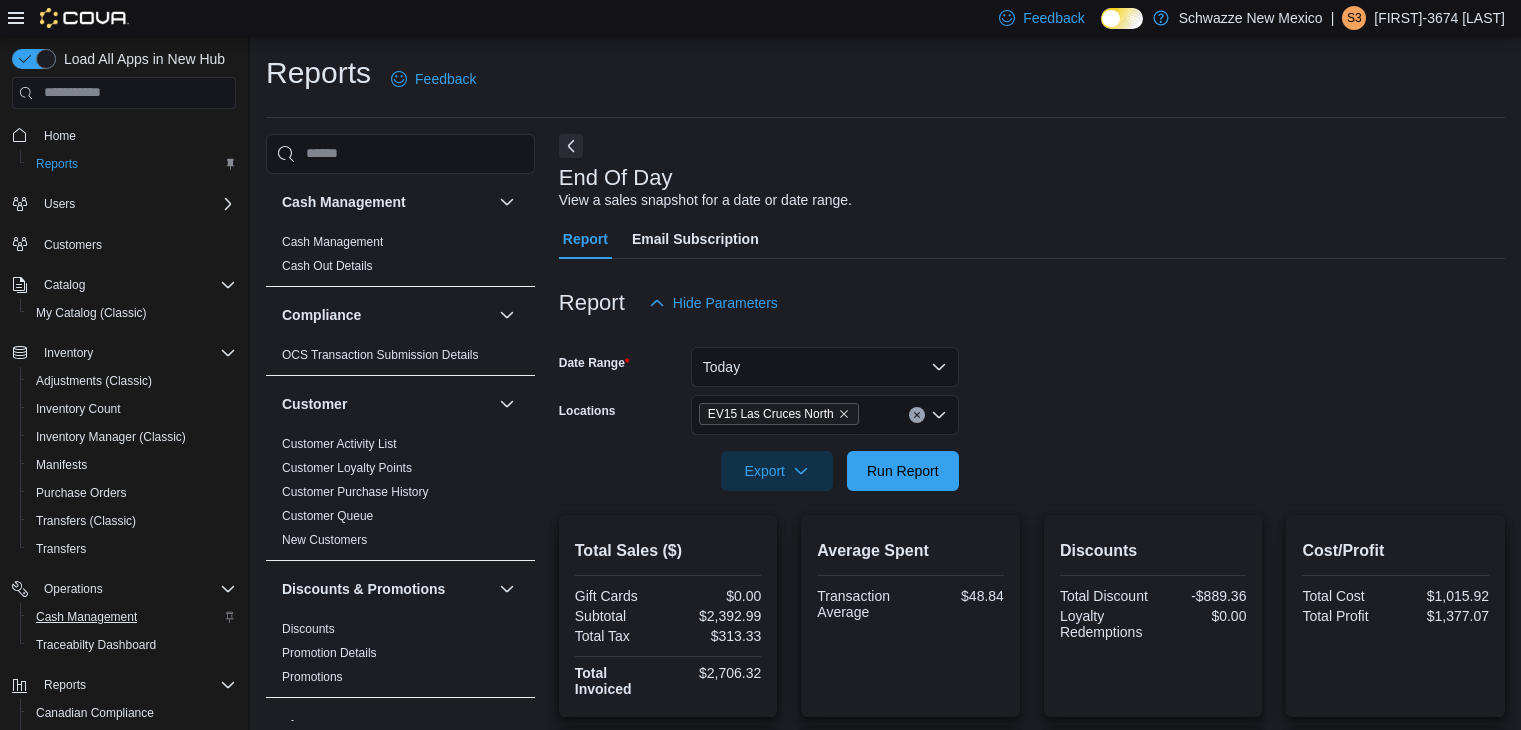 scroll, scrollTop: 632, scrollLeft: 0, axis: vertical 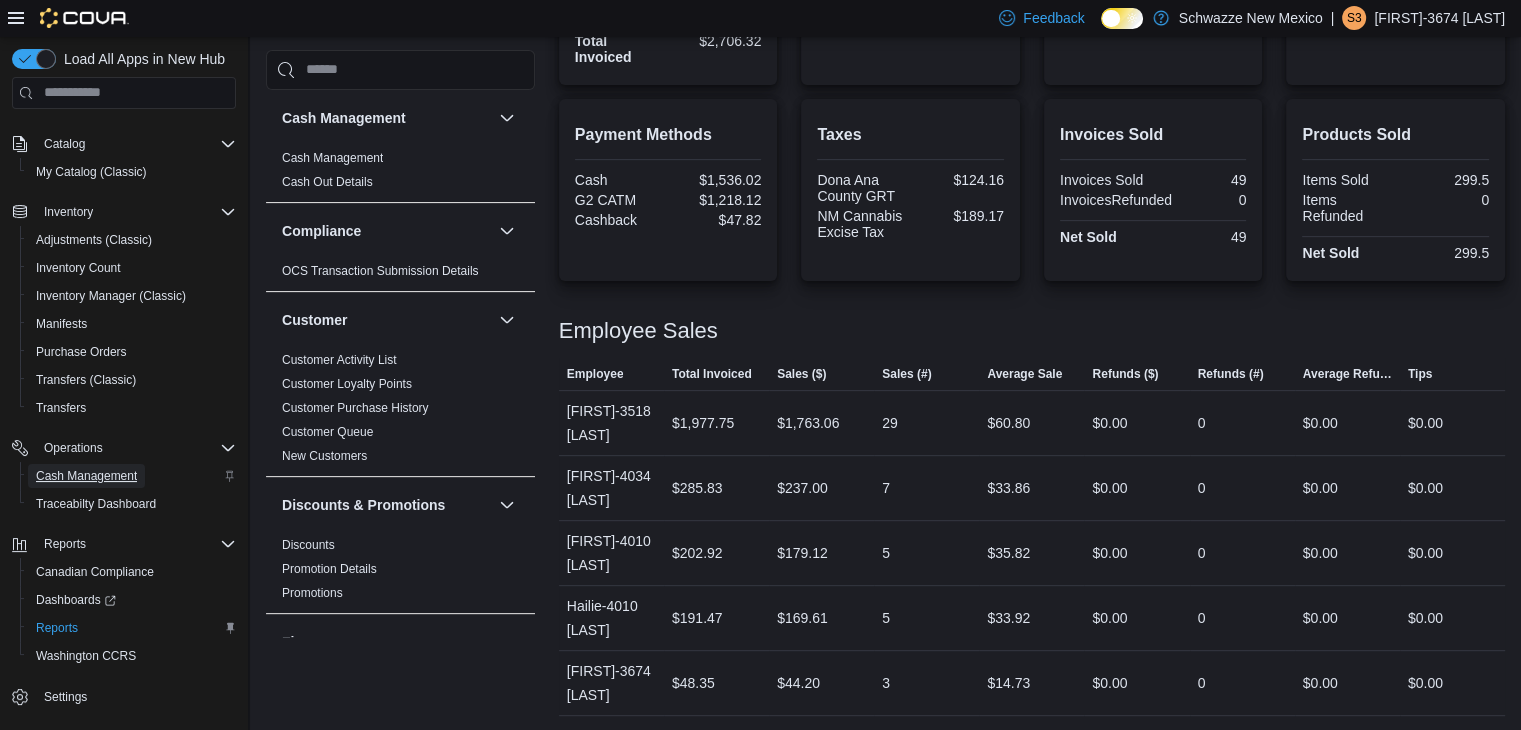 click on "Cash Management" at bounding box center [86, 476] 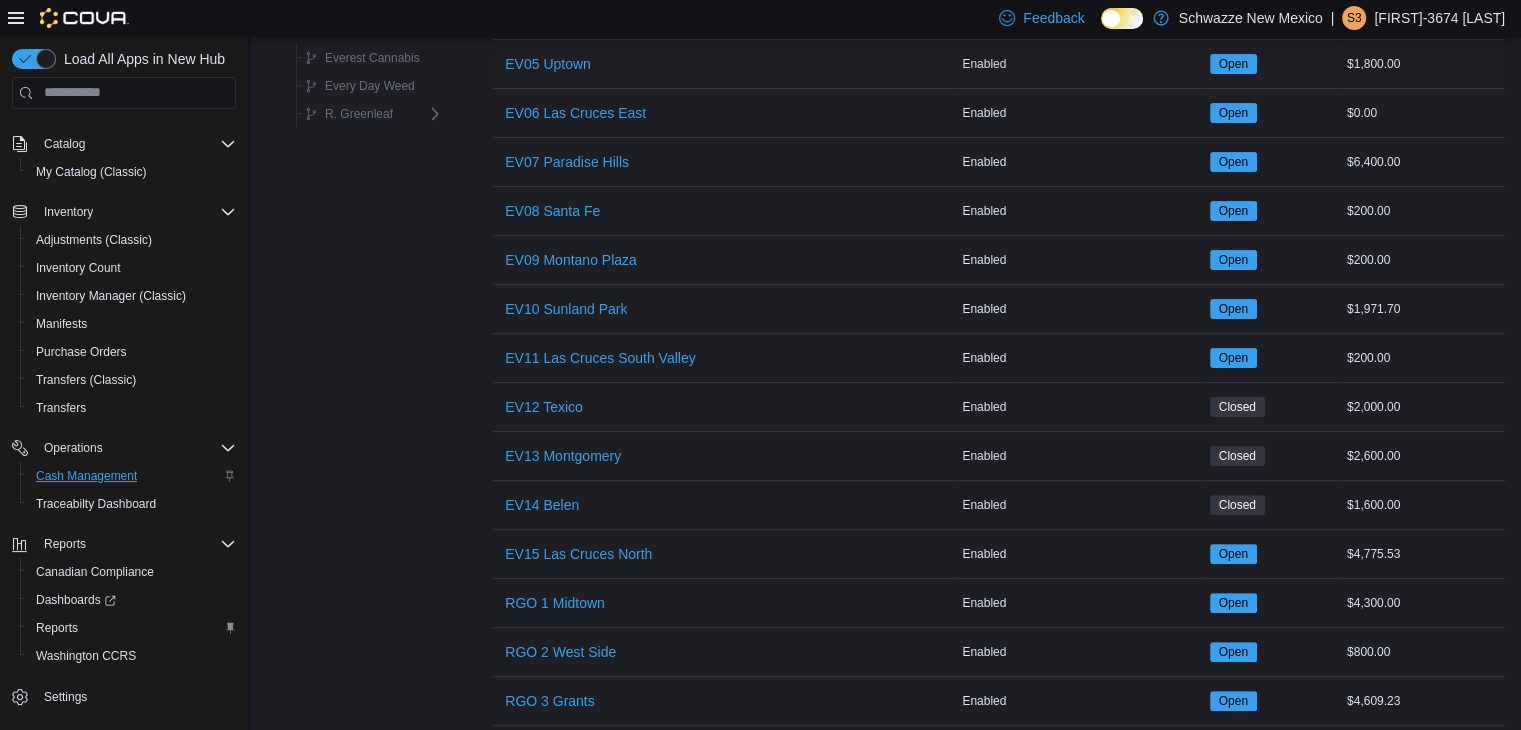 scroll, scrollTop: 484, scrollLeft: 0, axis: vertical 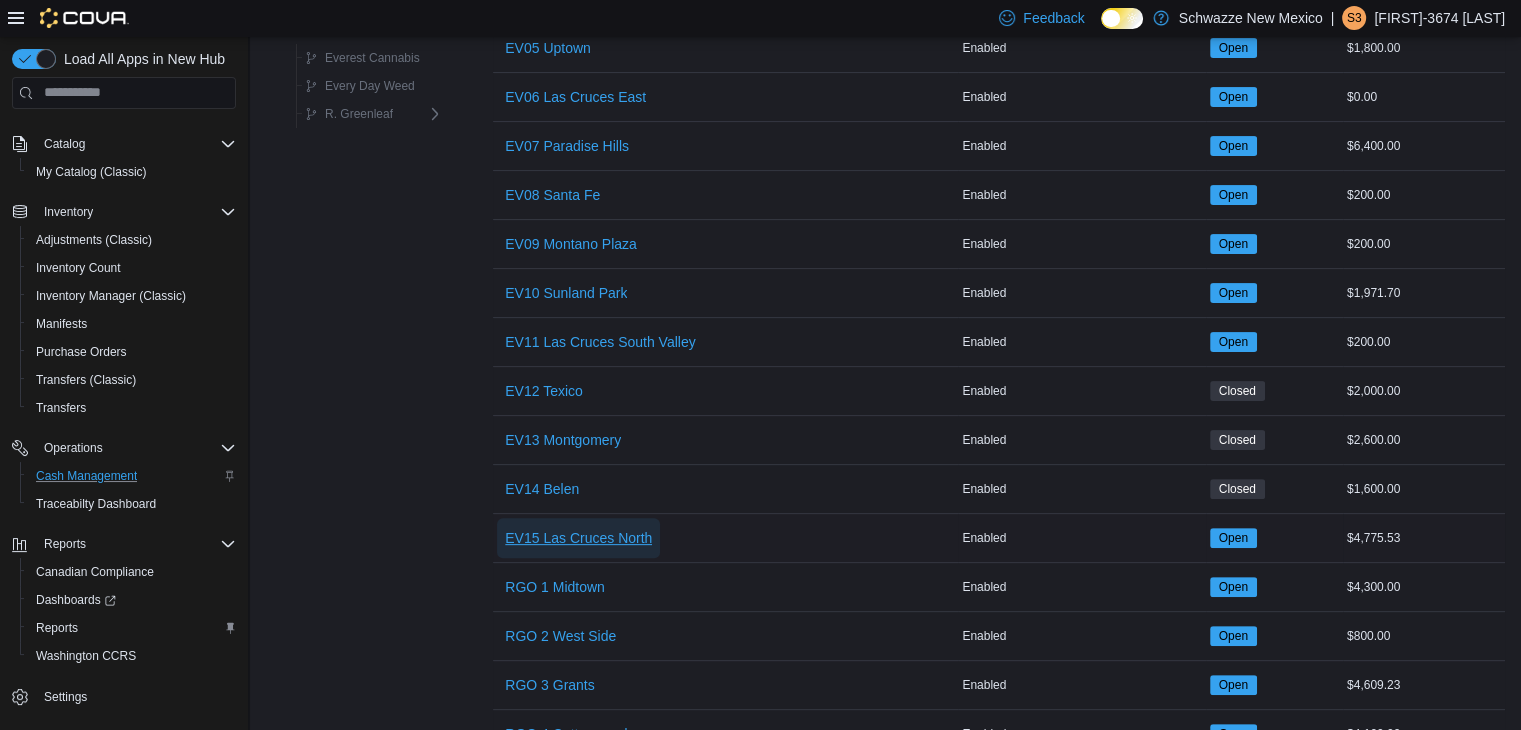 click on "EV15 Las Cruces North" at bounding box center (578, 538) 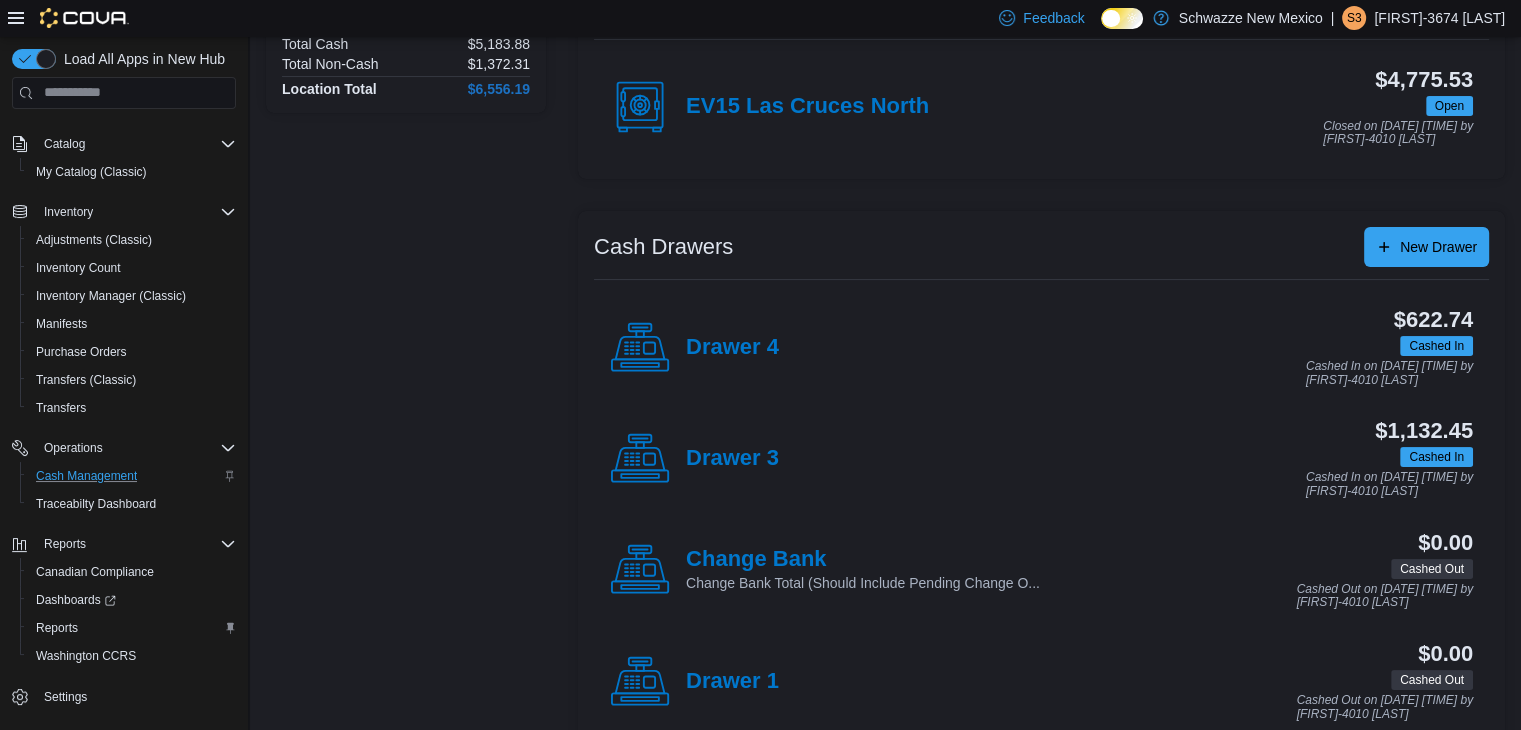 scroll, scrollTop: 216, scrollLeft: 0, axis: vertical 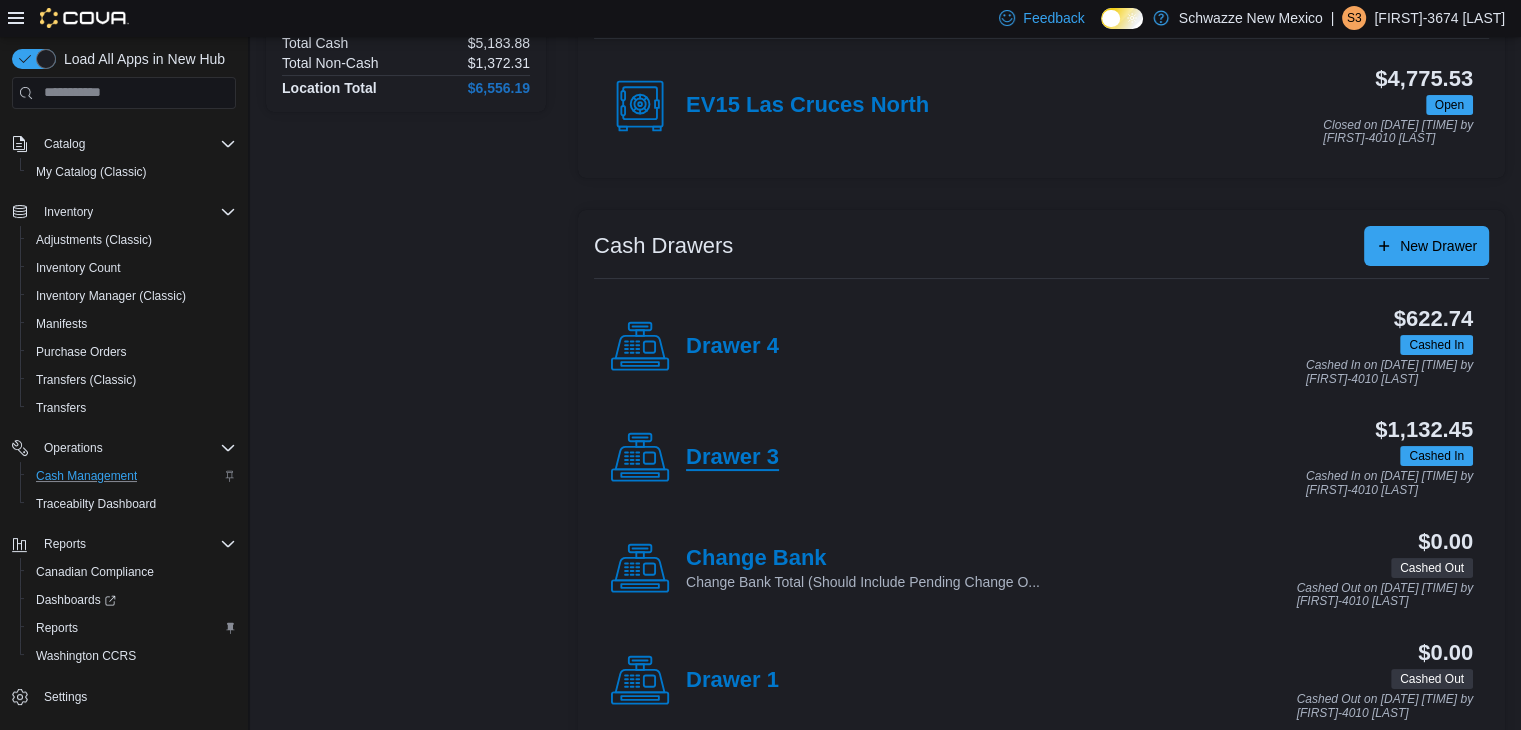 click on "Drawer 3" at bounding box center (732, 458) 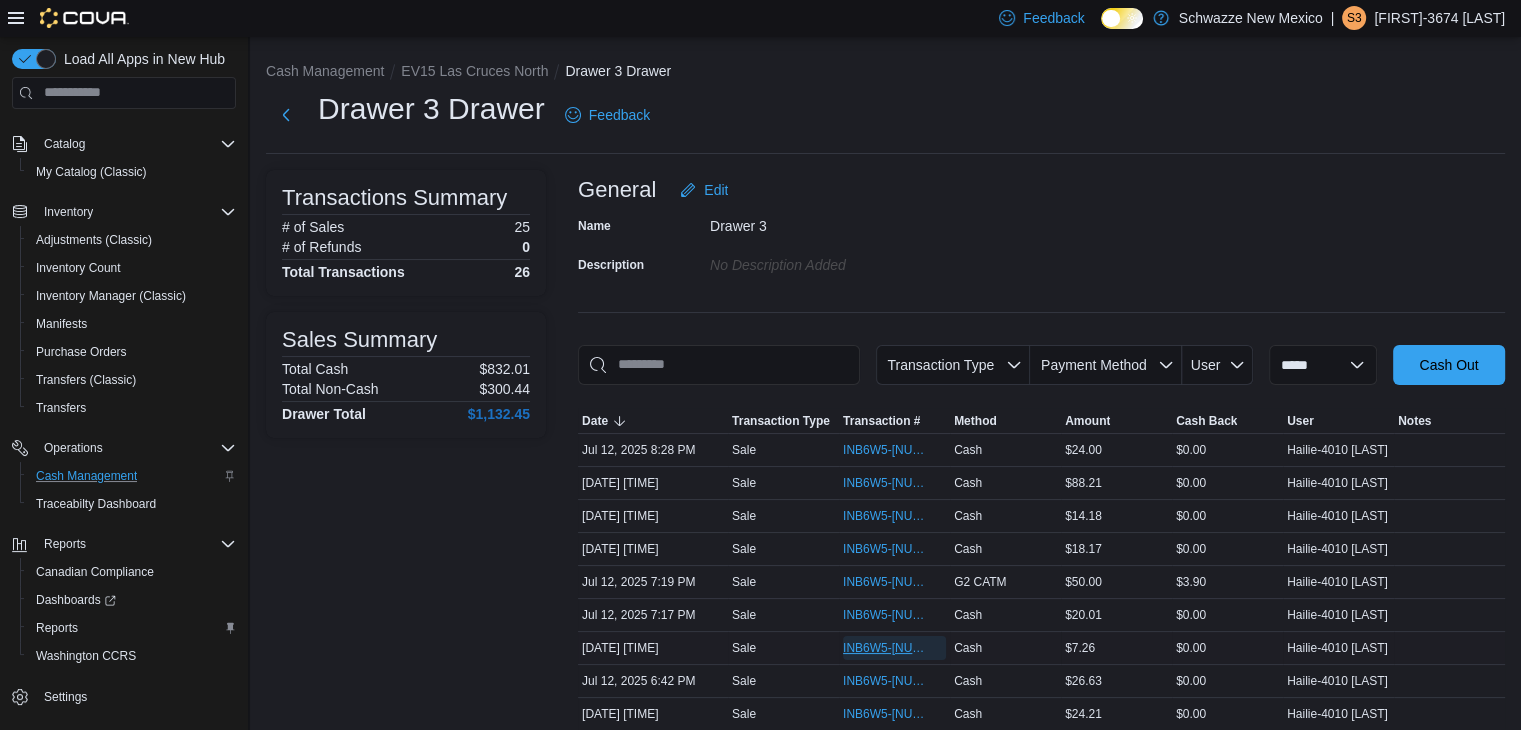 click on "INB6W5-[NUMBER]" at bounding box center (884, 648) 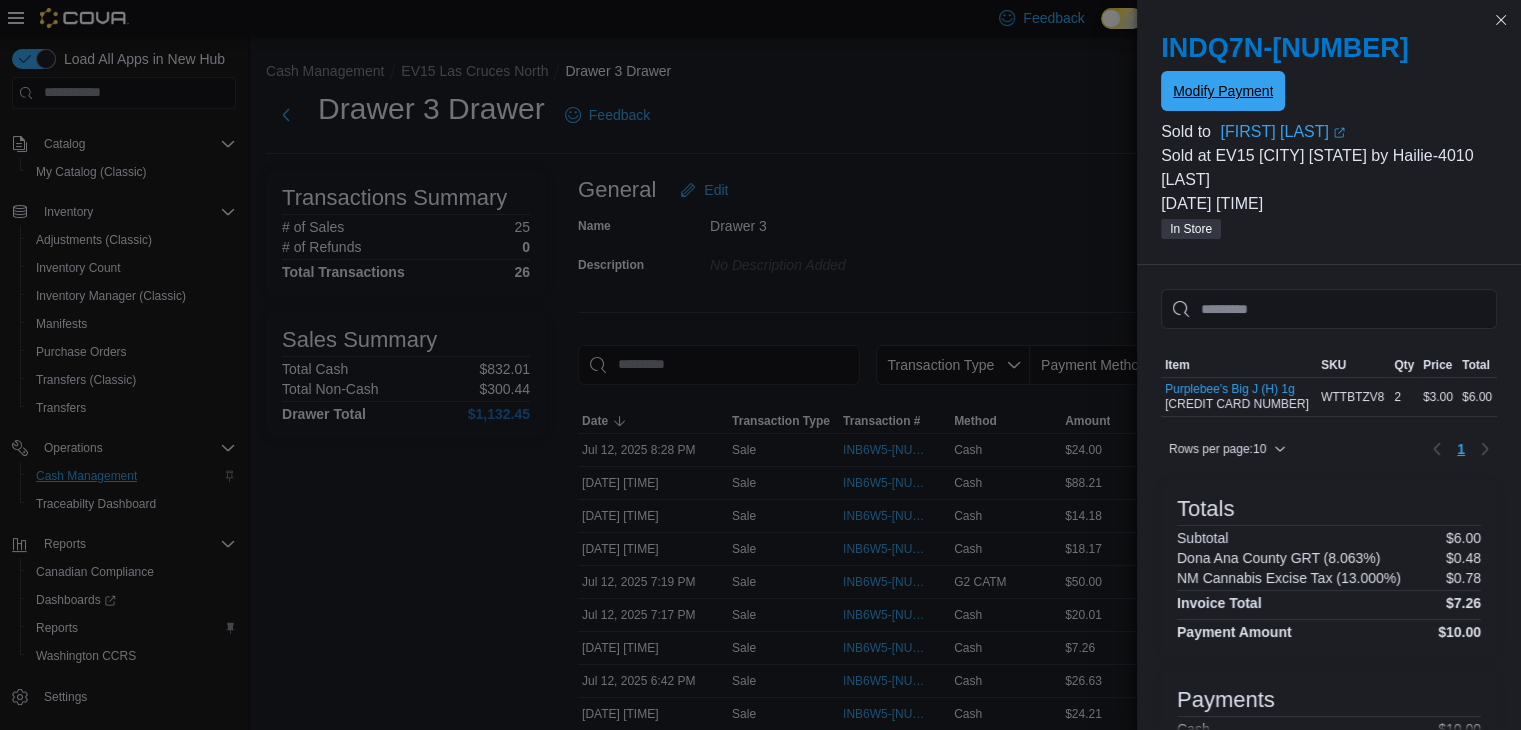 click on "Modify Payment" at bounding box center (1223, 91) 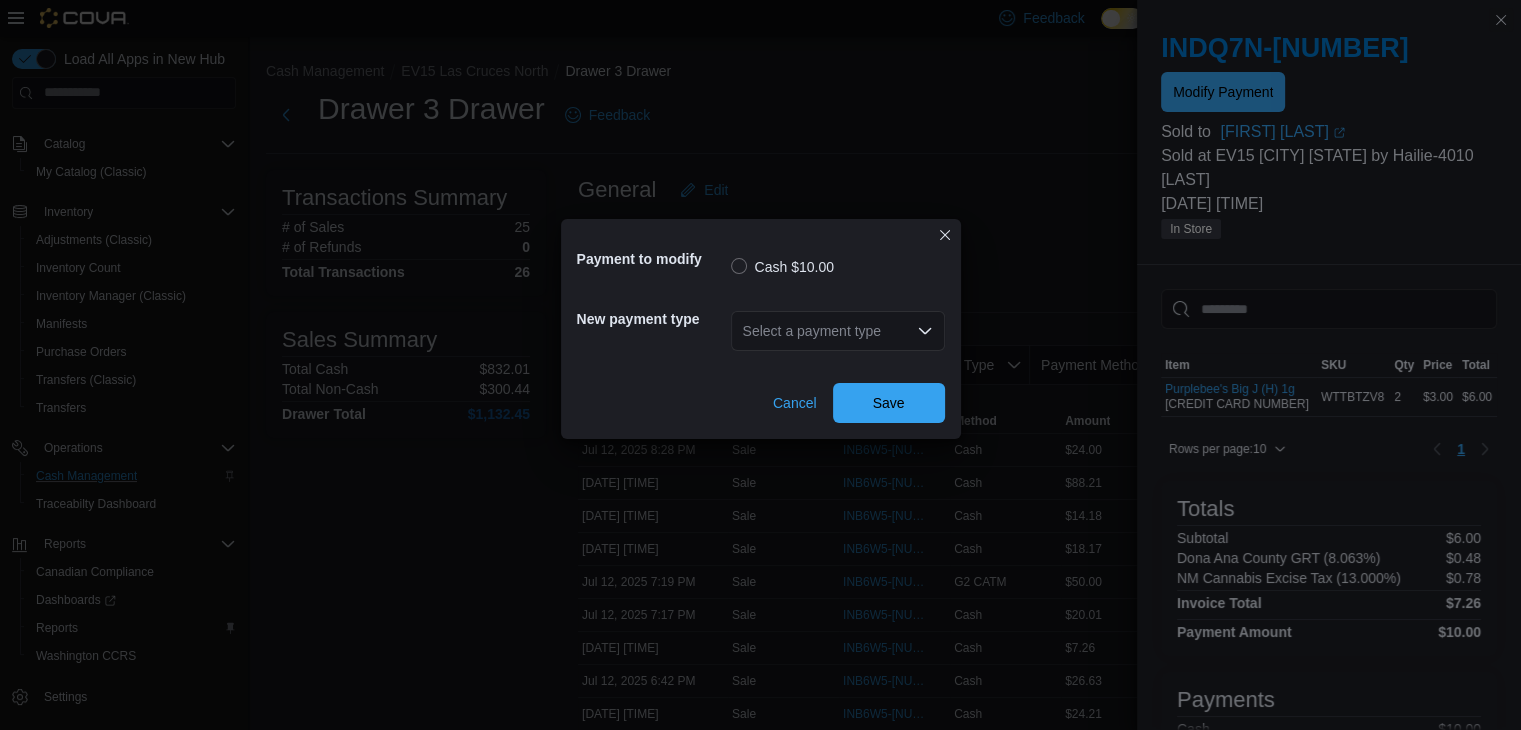 click on "Select a payment type" at bounding box center (838, 331) 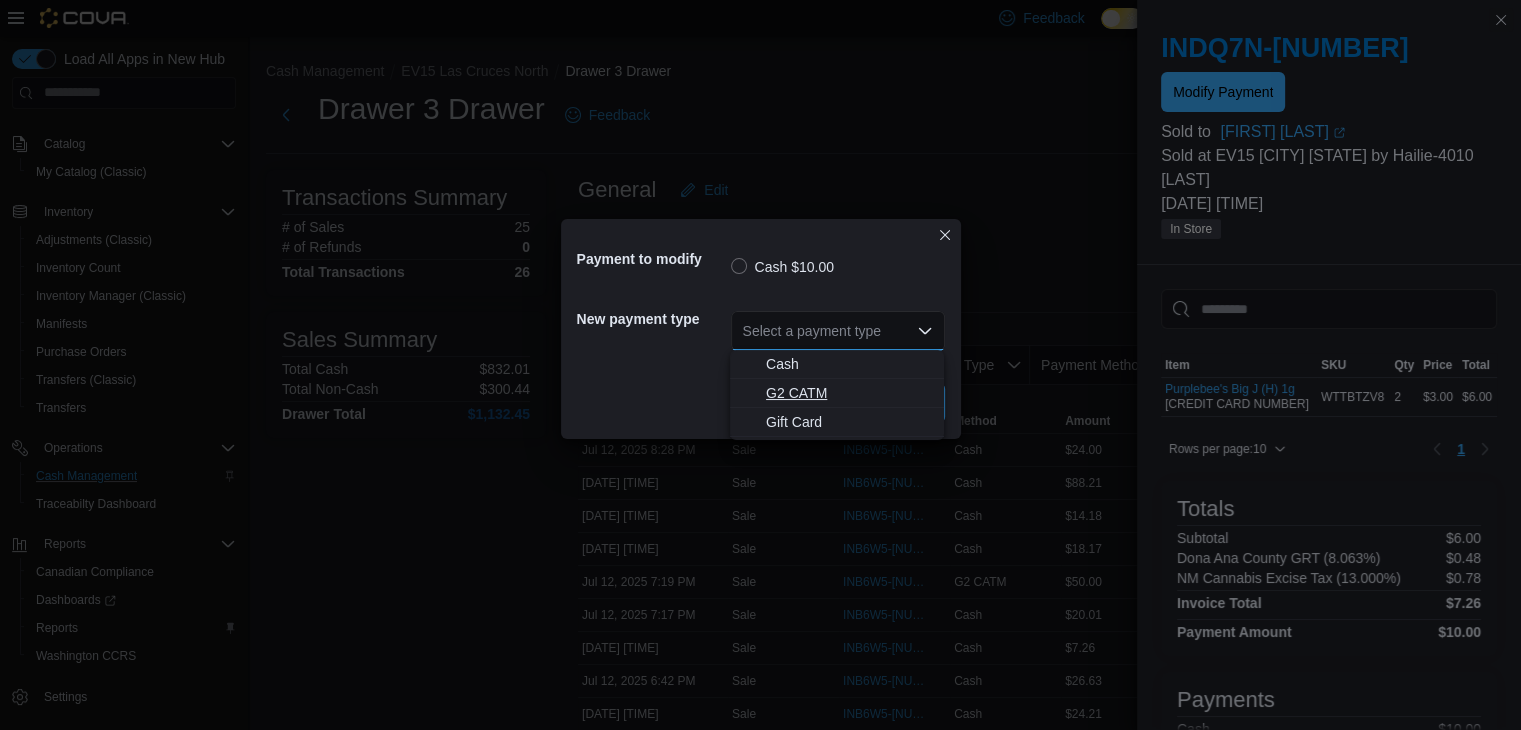 click on "G2 CATM" at bounding box center (849, 393) 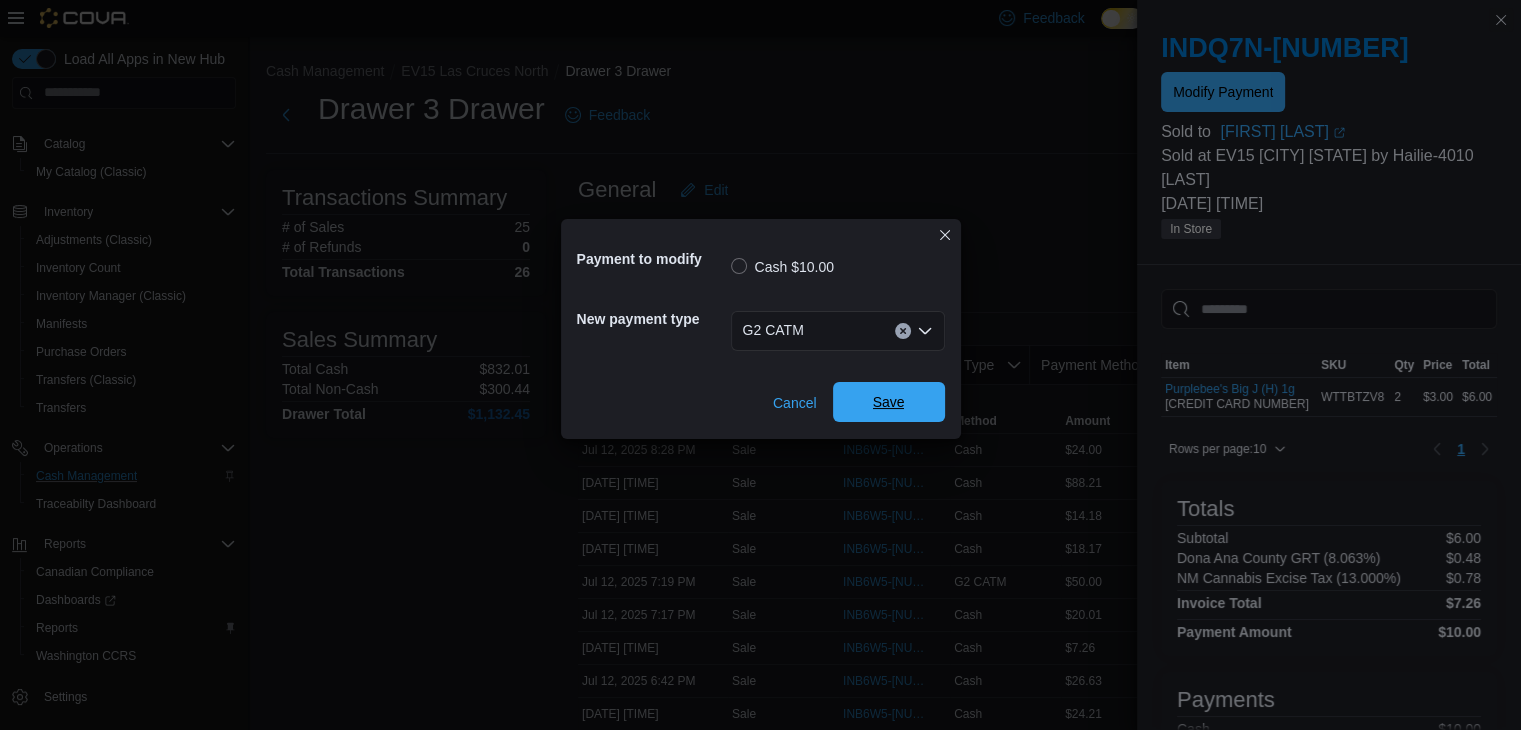 click on "Save" at bounding box center (889, 402) 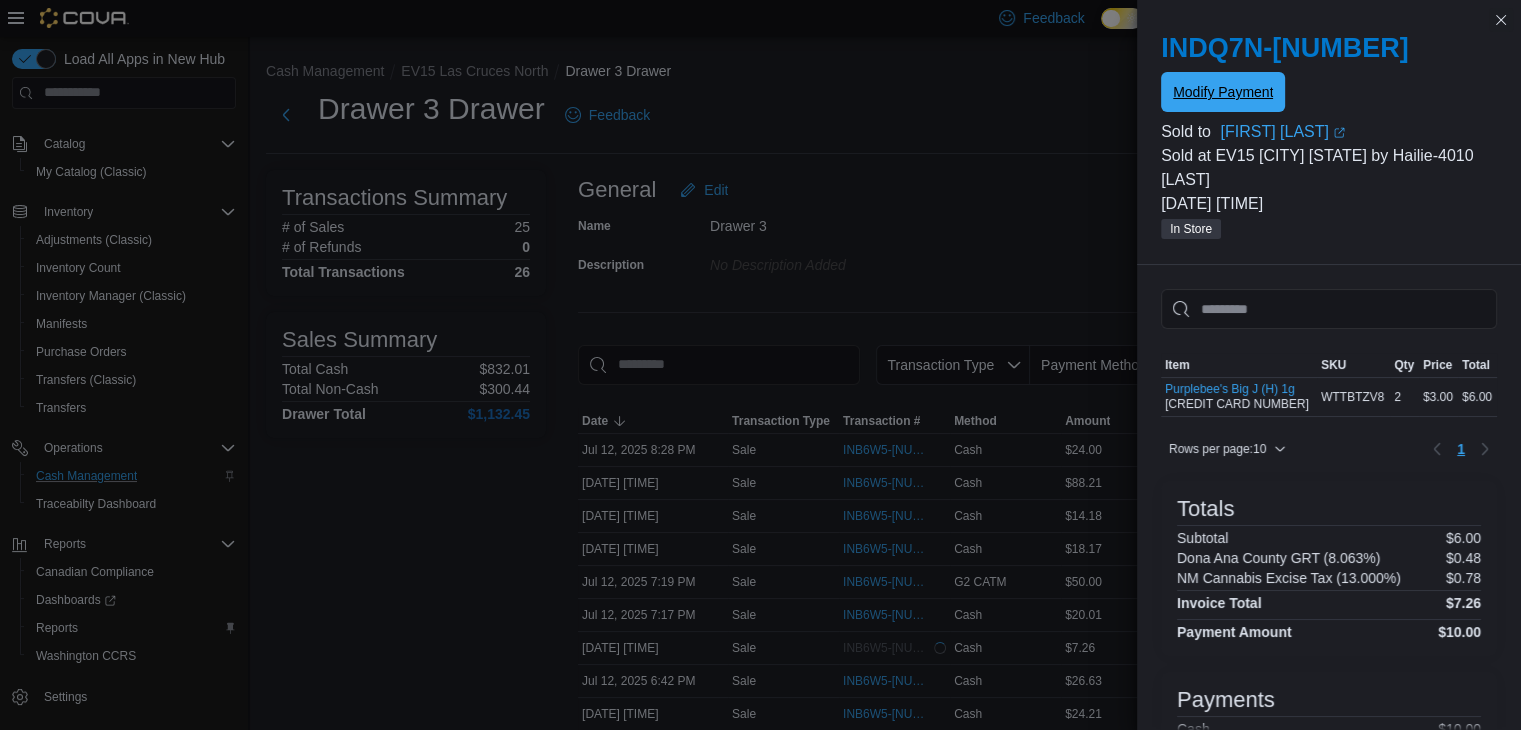scroll, scrollTop: 0, scrollLeft: 0, axis: both 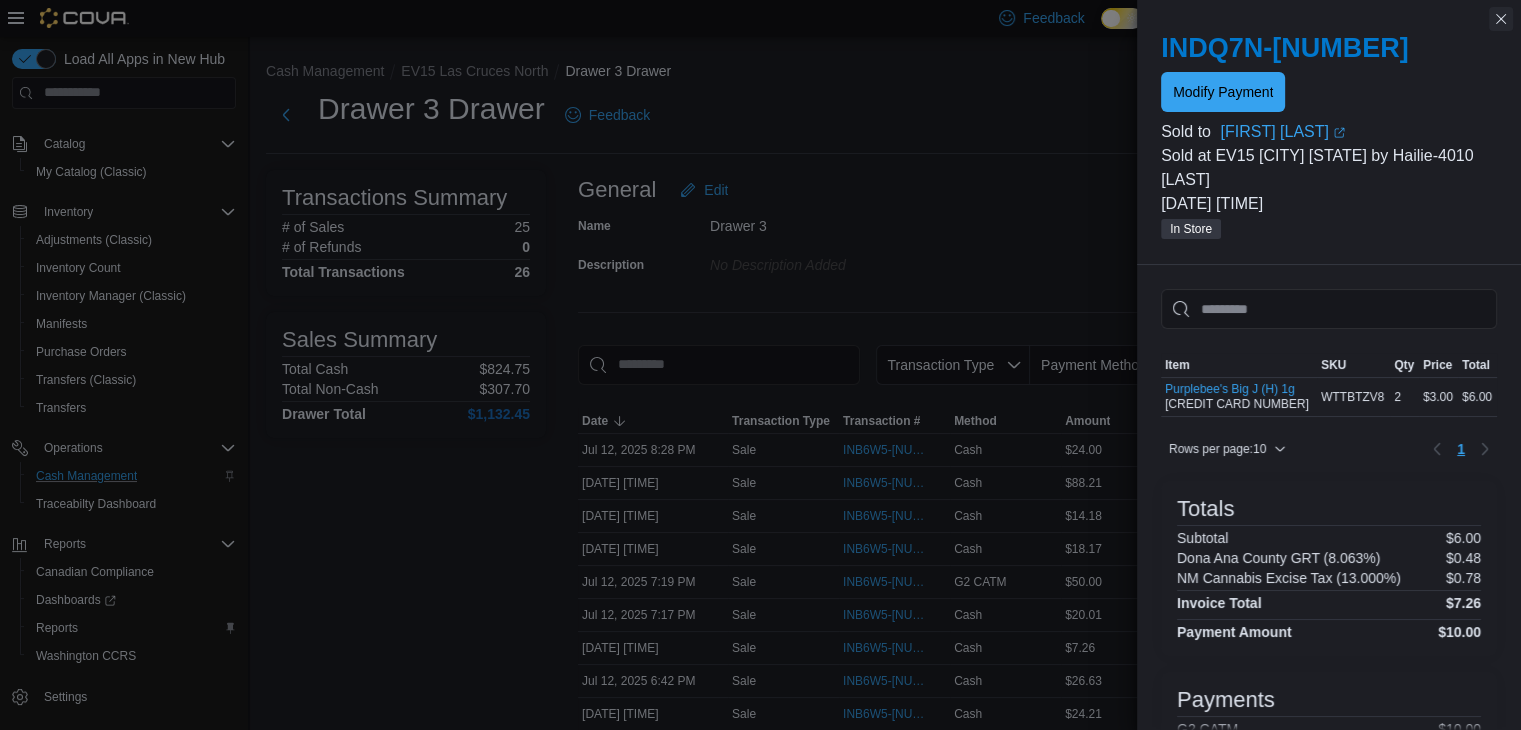 click at bounding box center (1501, 19) 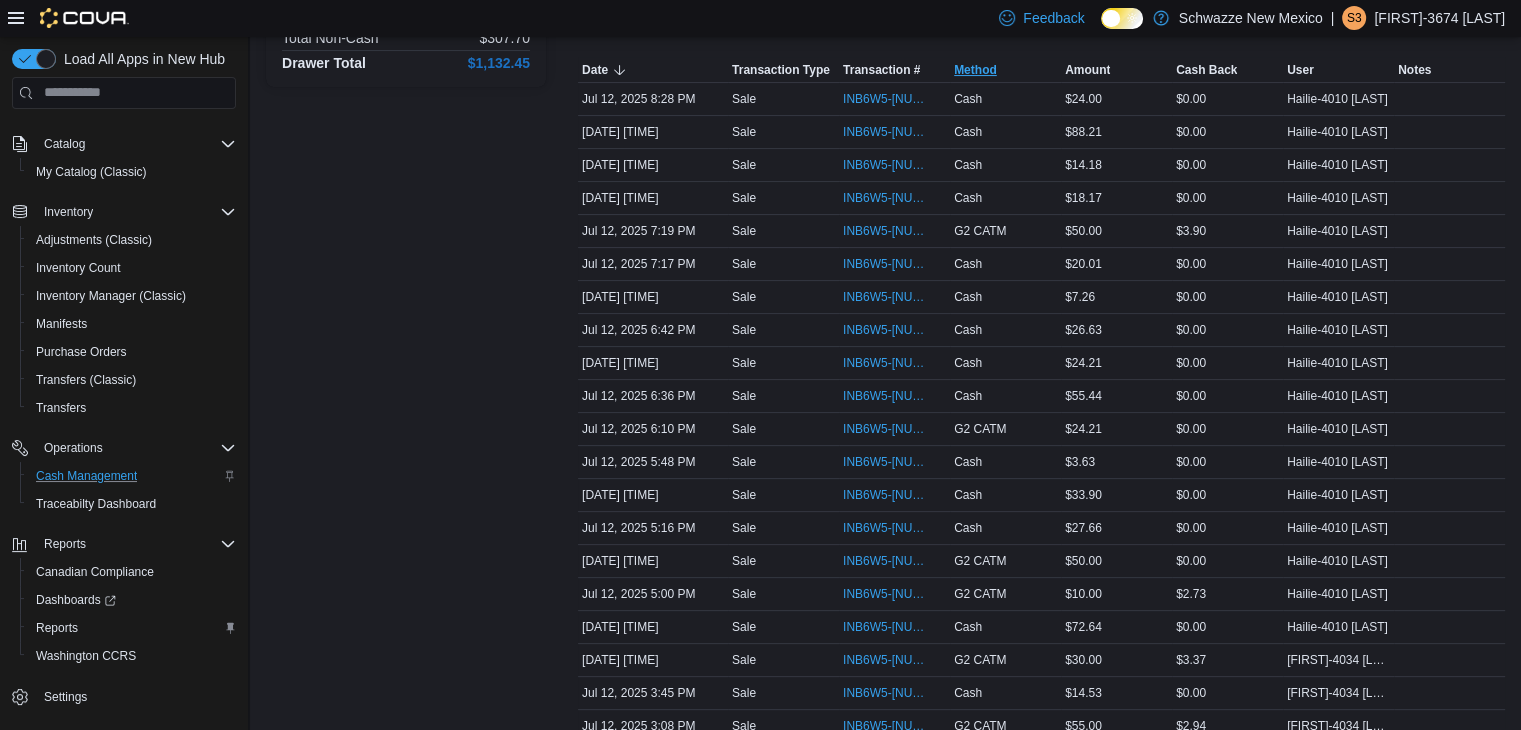 scroll, scrollTop: 352, scrollLeft: 0, axis: vertical 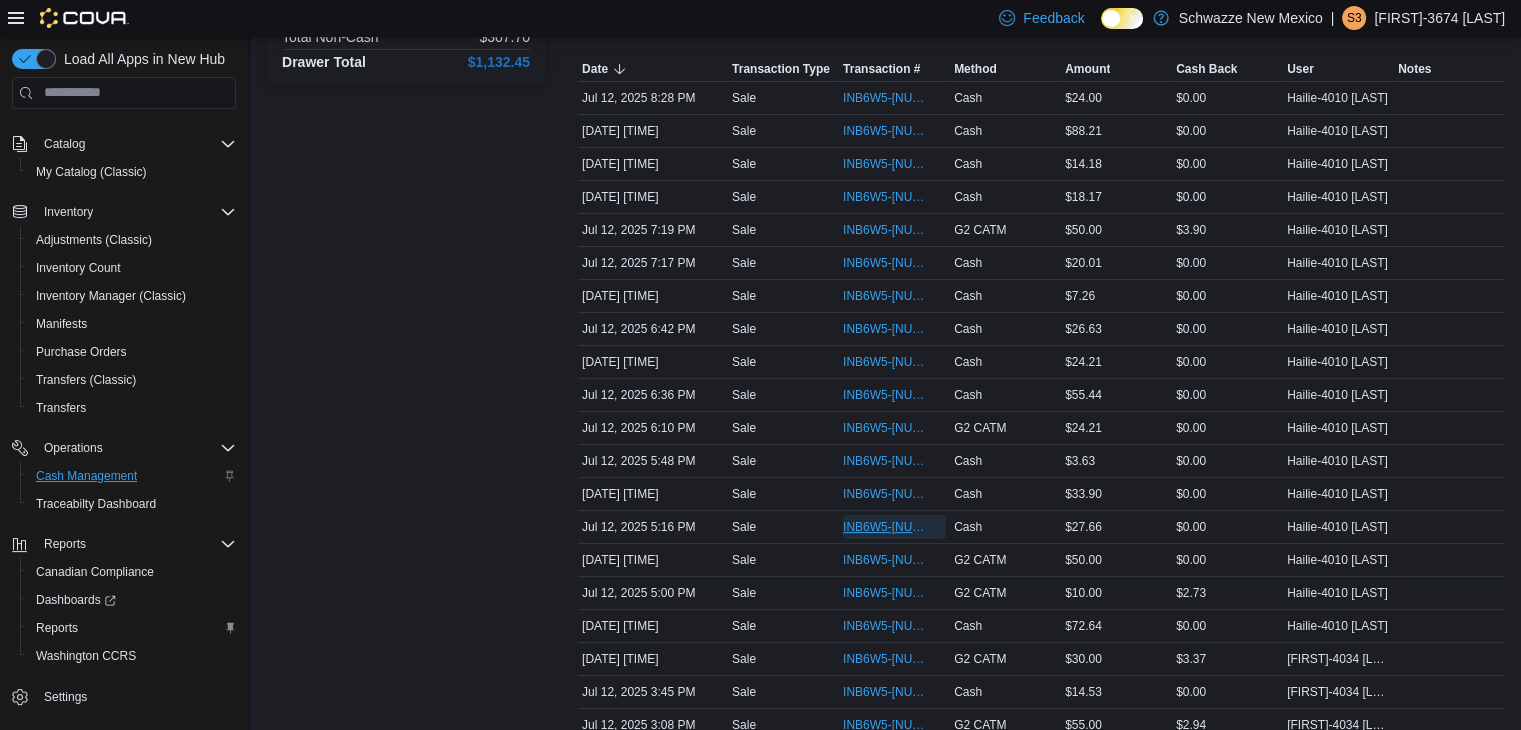 click on "INB6W5-[NUMBER]" at bounding box center (884, 527) 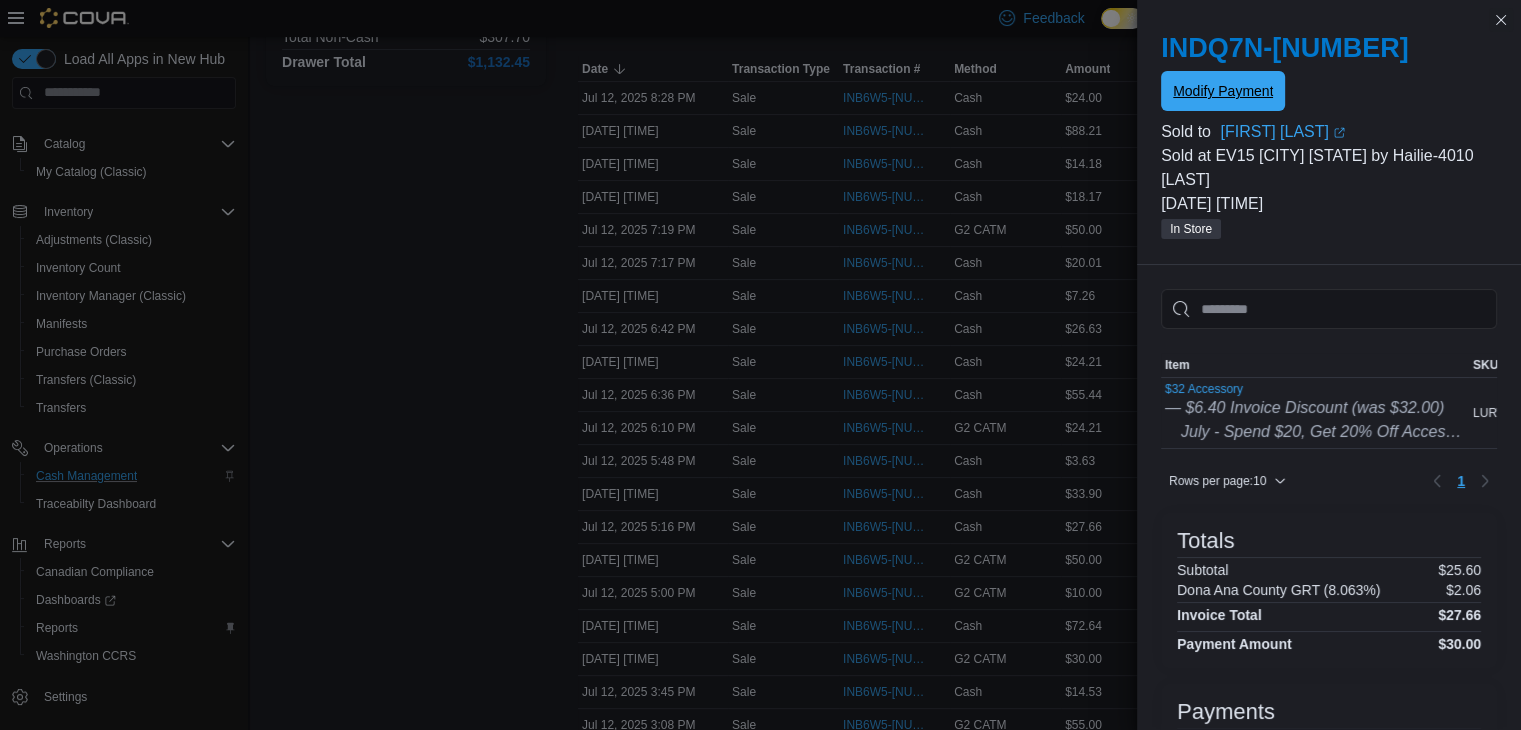 click on "Modify Payment" at bounding box center (1223, 91) 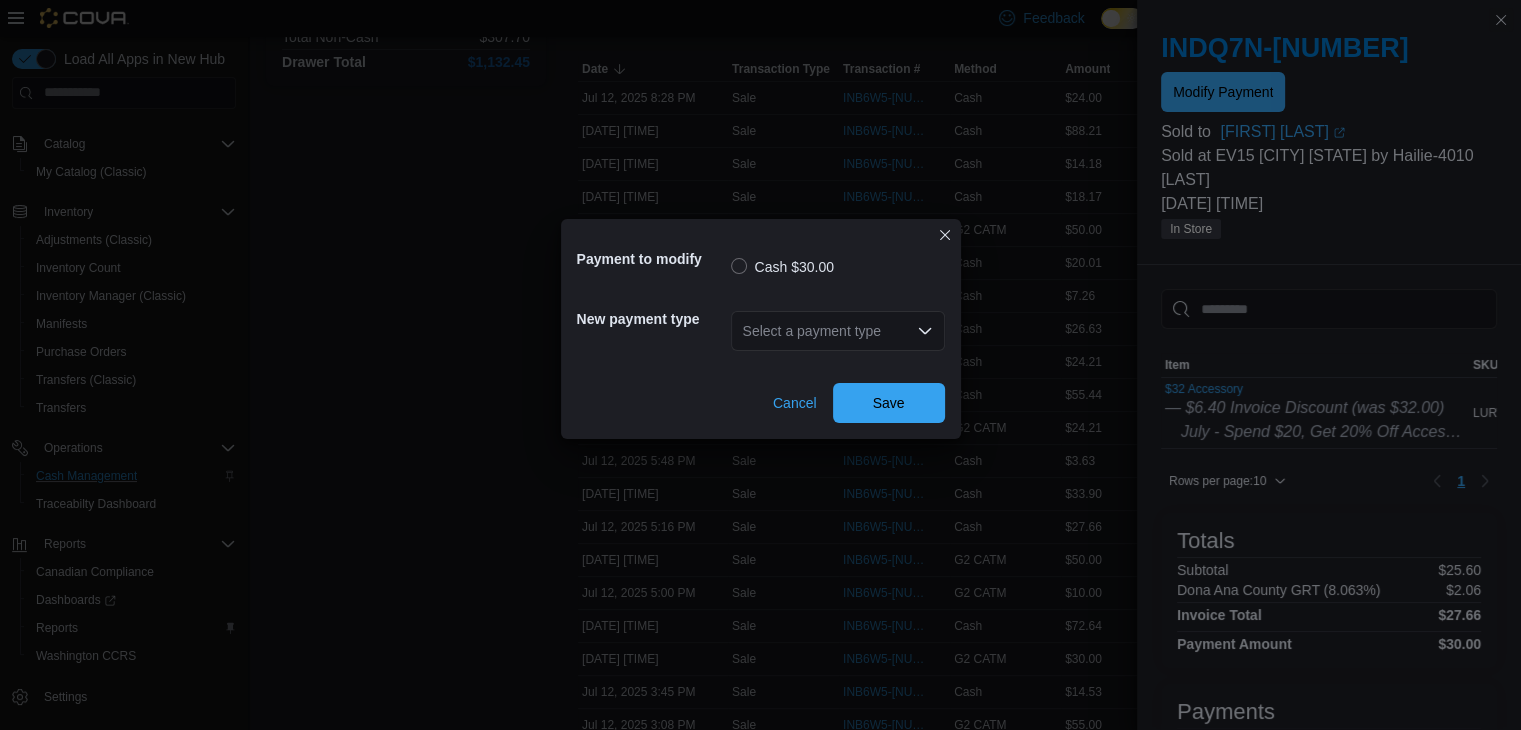 click on "Select a payment type" at bounding box center (838, 331) 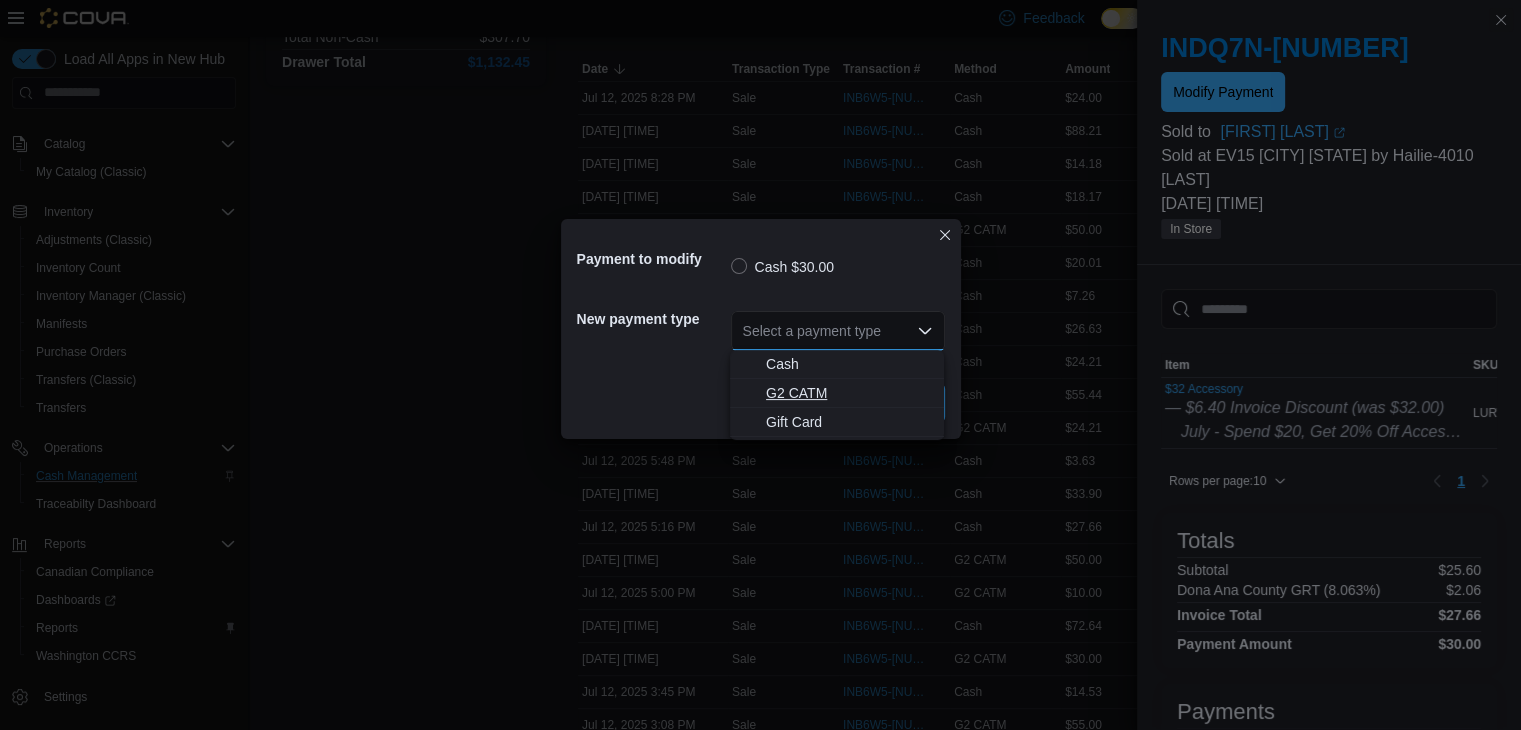 click on "G2 CATM" at bounding box center [849, 393] 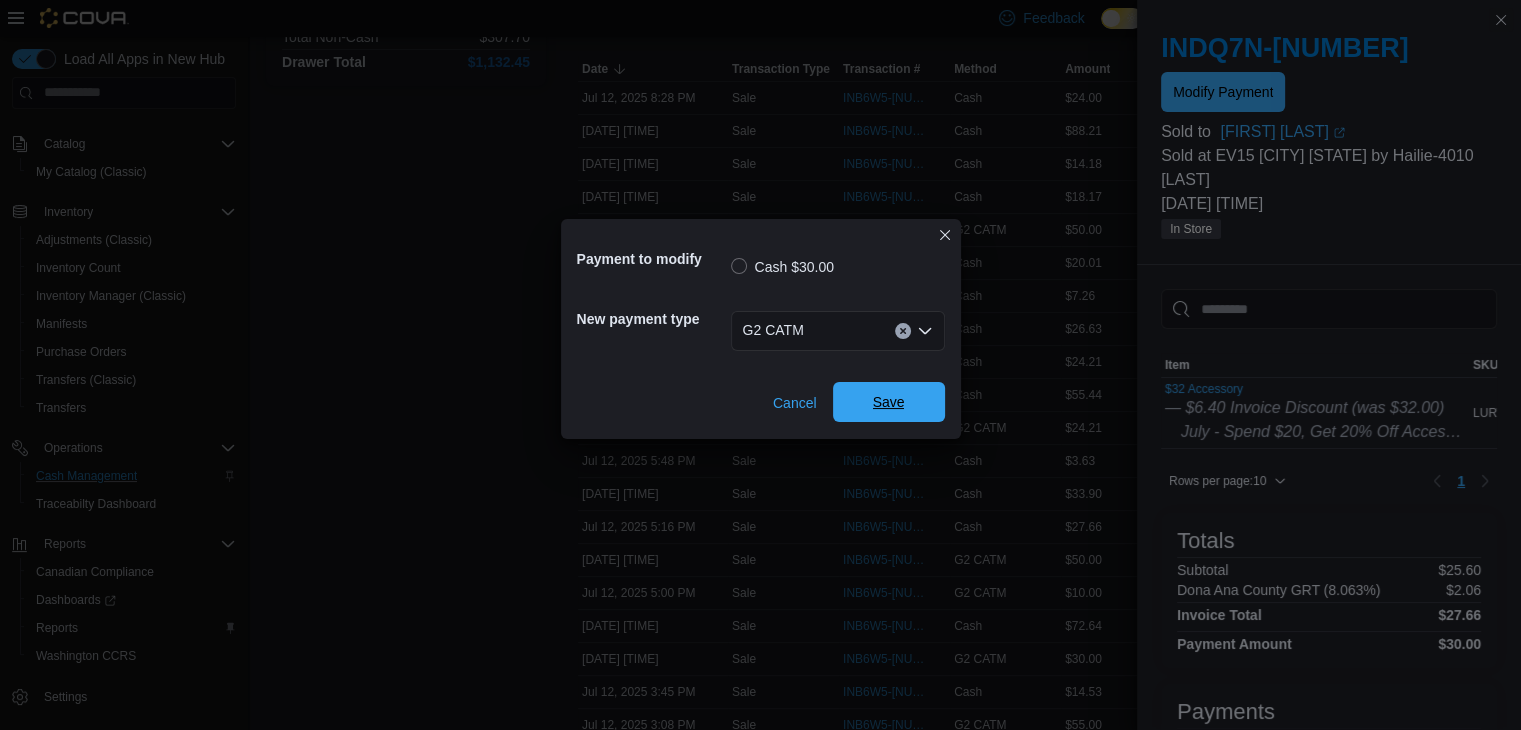 click on "Save" at bounding box center [889, 402] 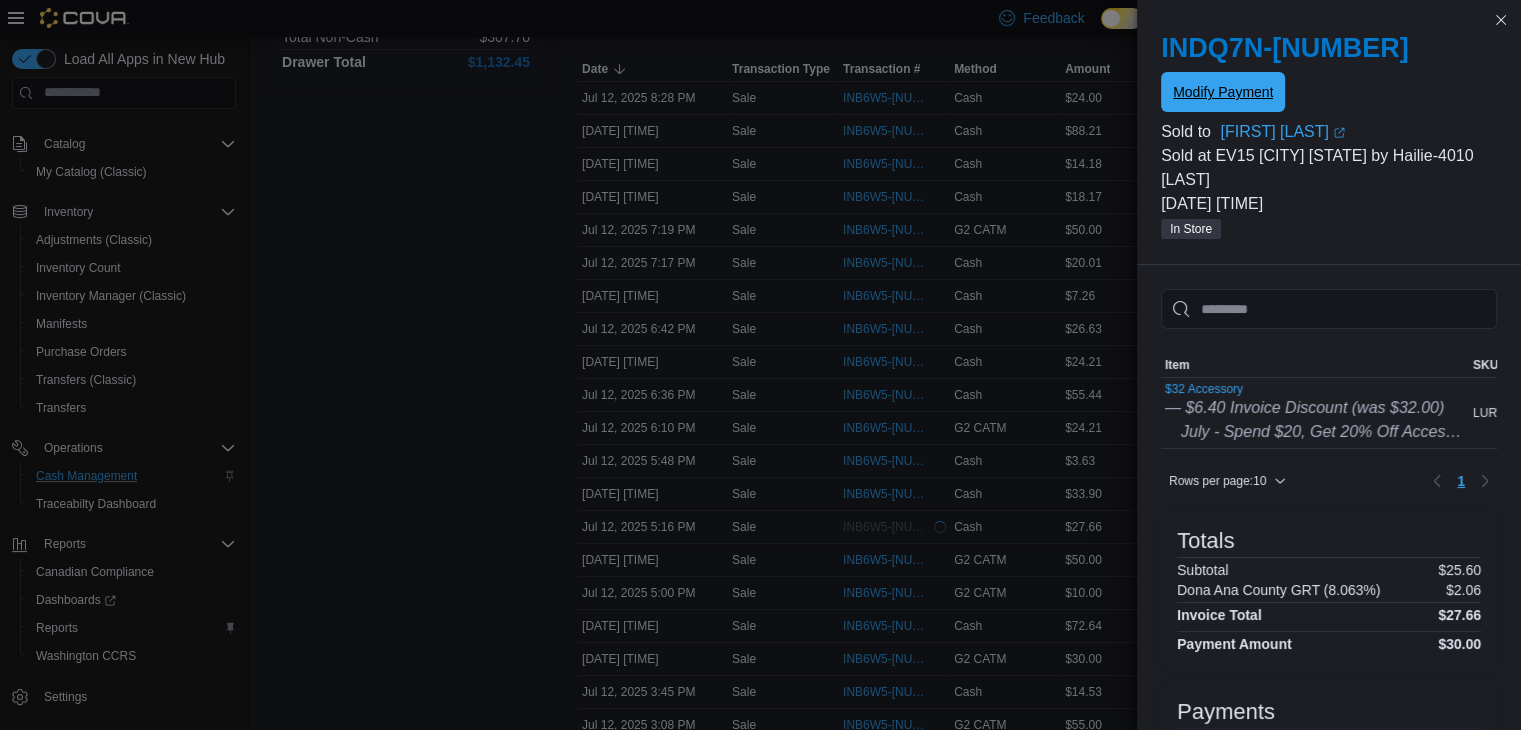 scroll, scrollTop: 0, scrollLeft: 0, axis: both 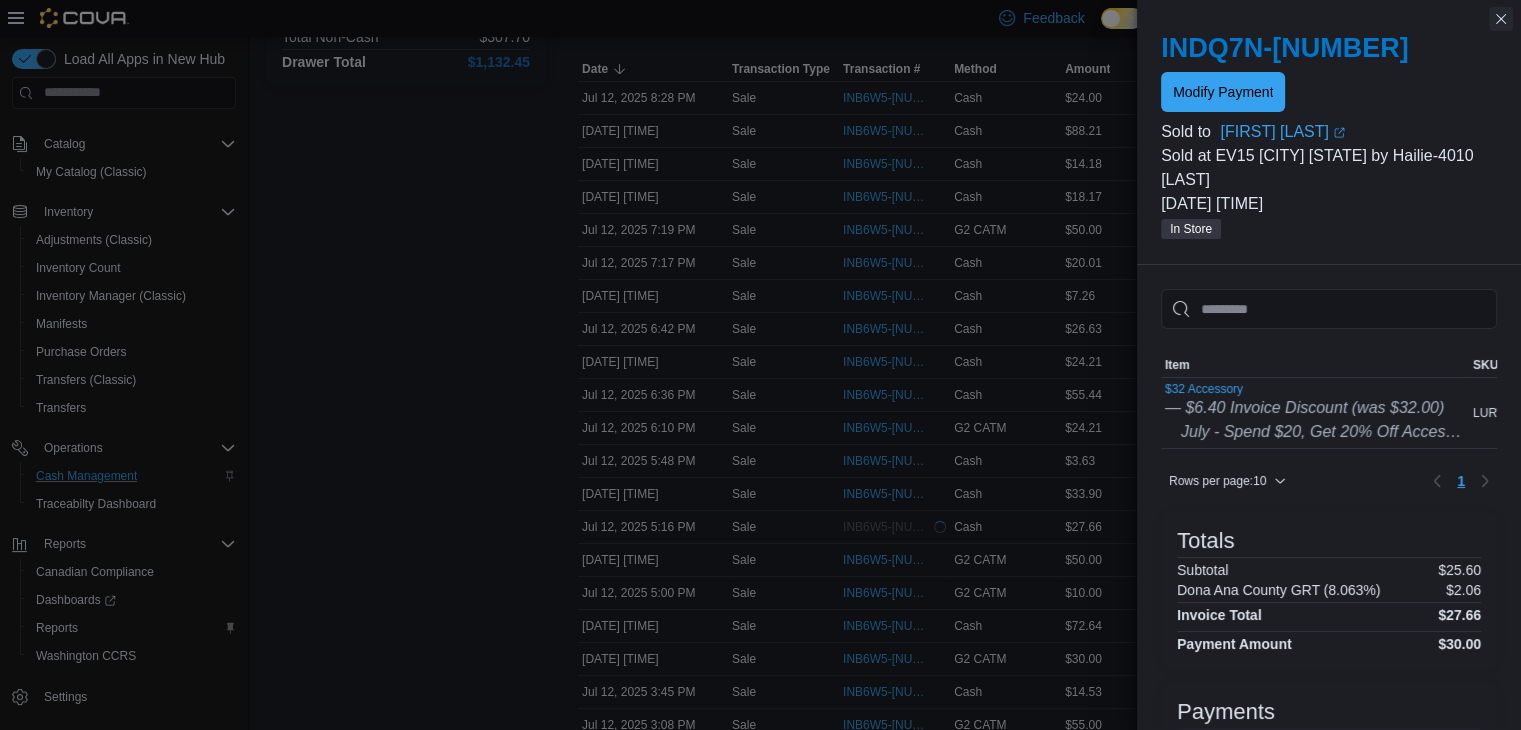 click at bounding box center (1501, 19) 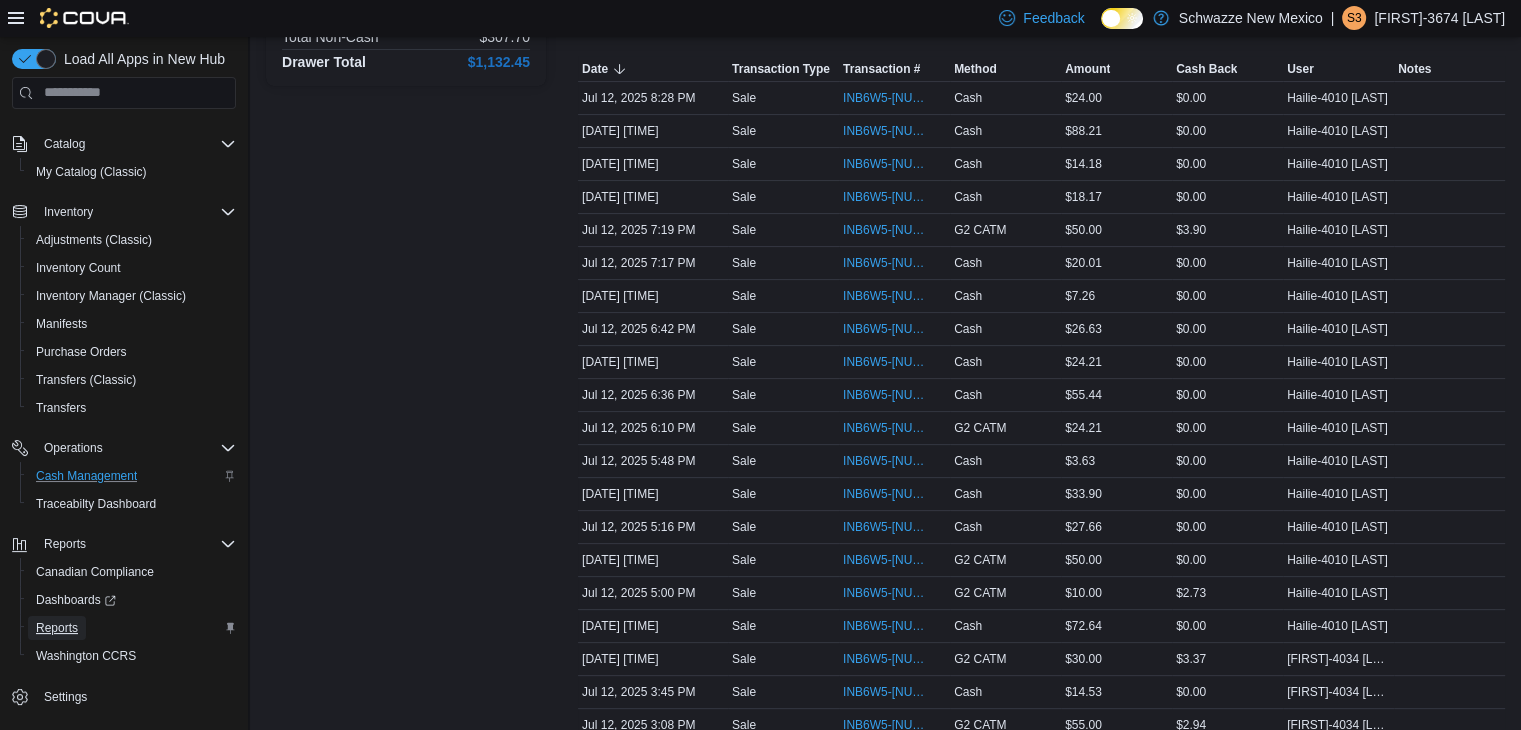 click on "Reports" at bounding box center (57, 628) 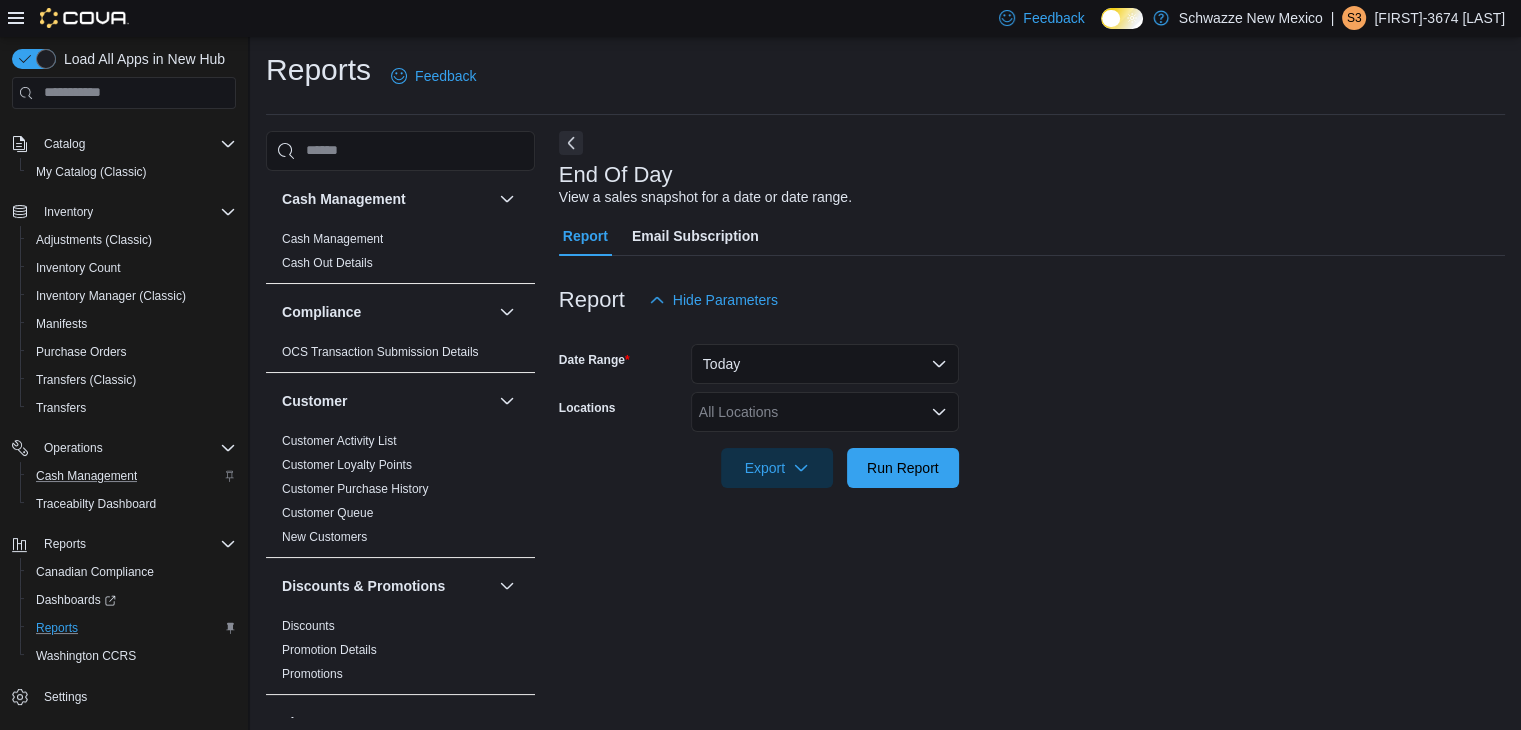scroll, scrollTop: 7, scrollLeft: 0, axis: vertical 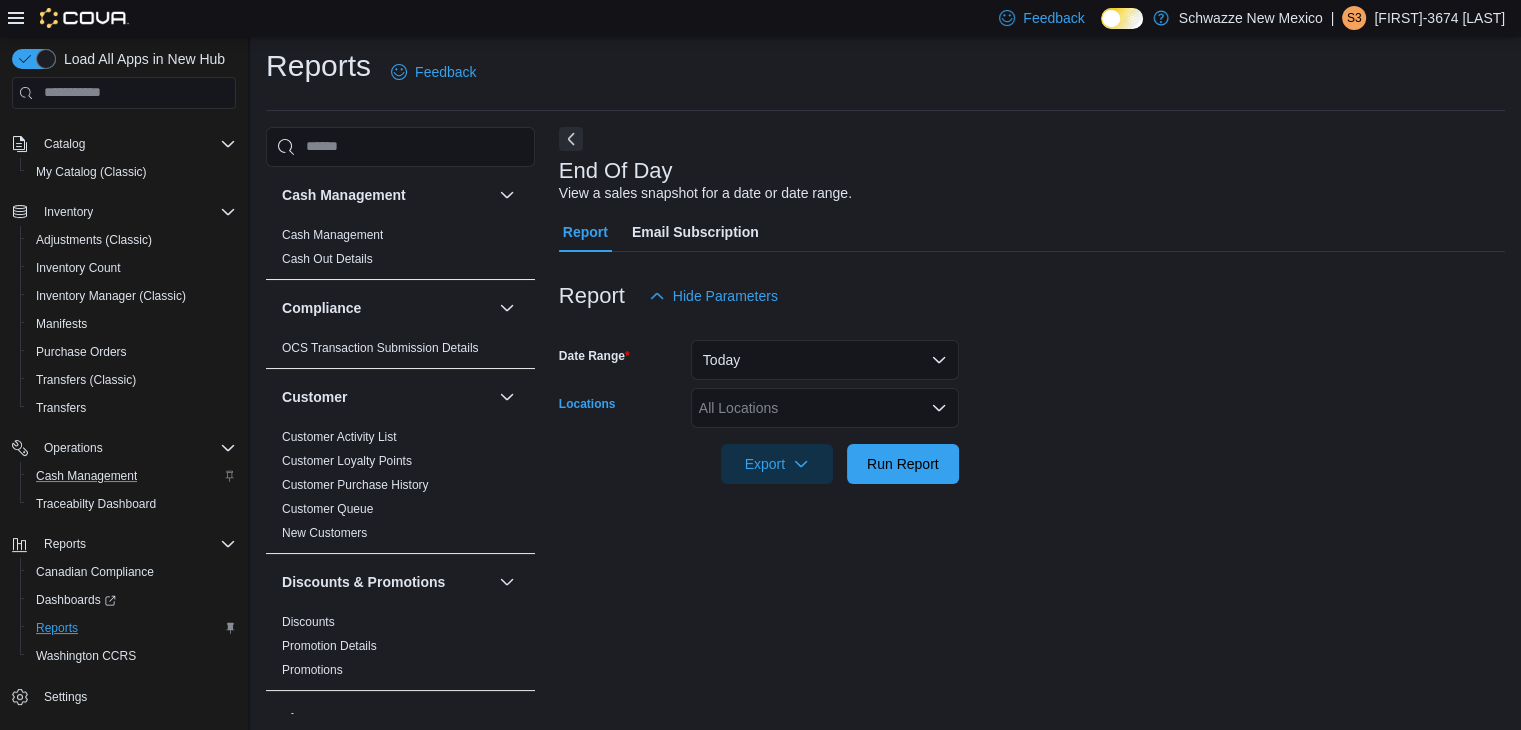 click 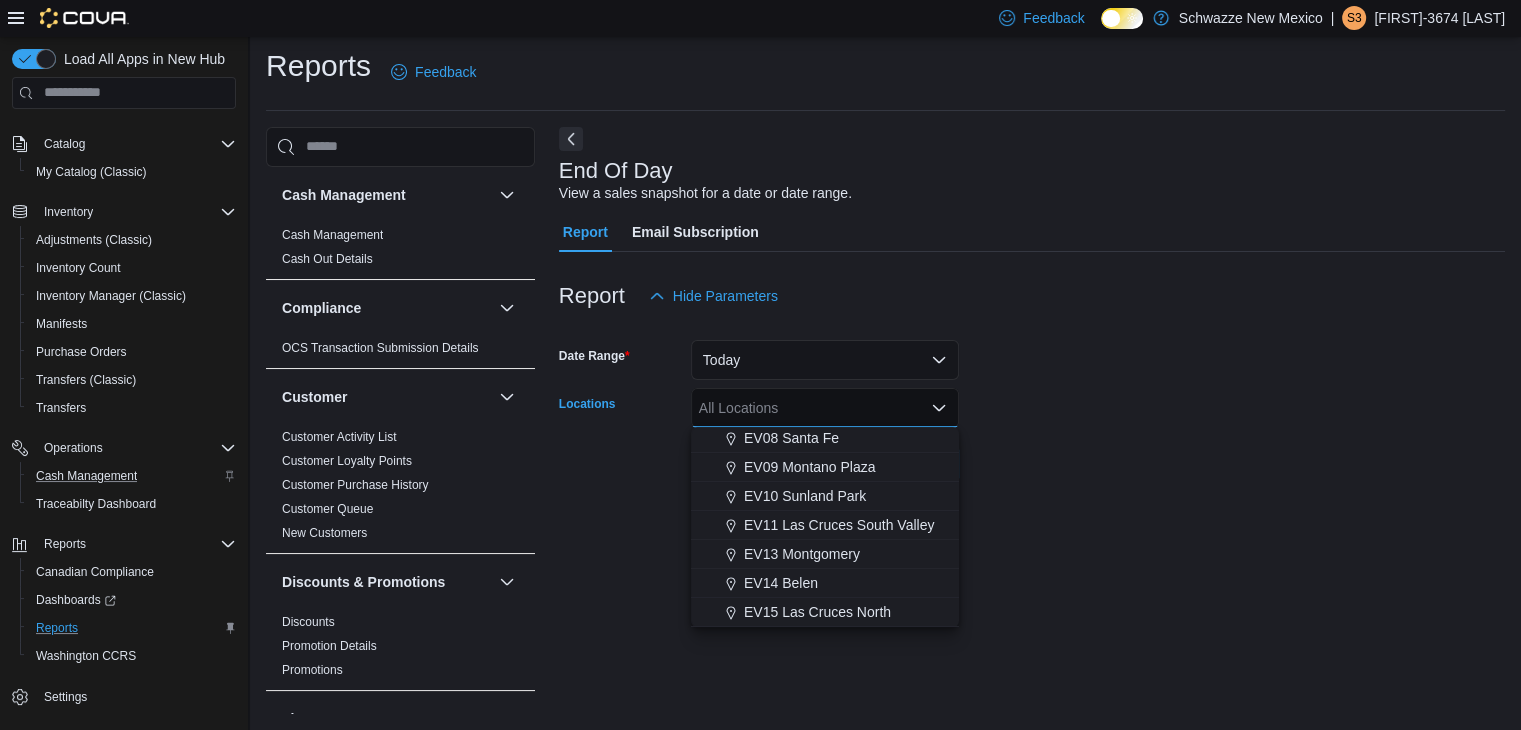 scroll, scrollTop: 267, scrollLeft: 0, axis: vertical 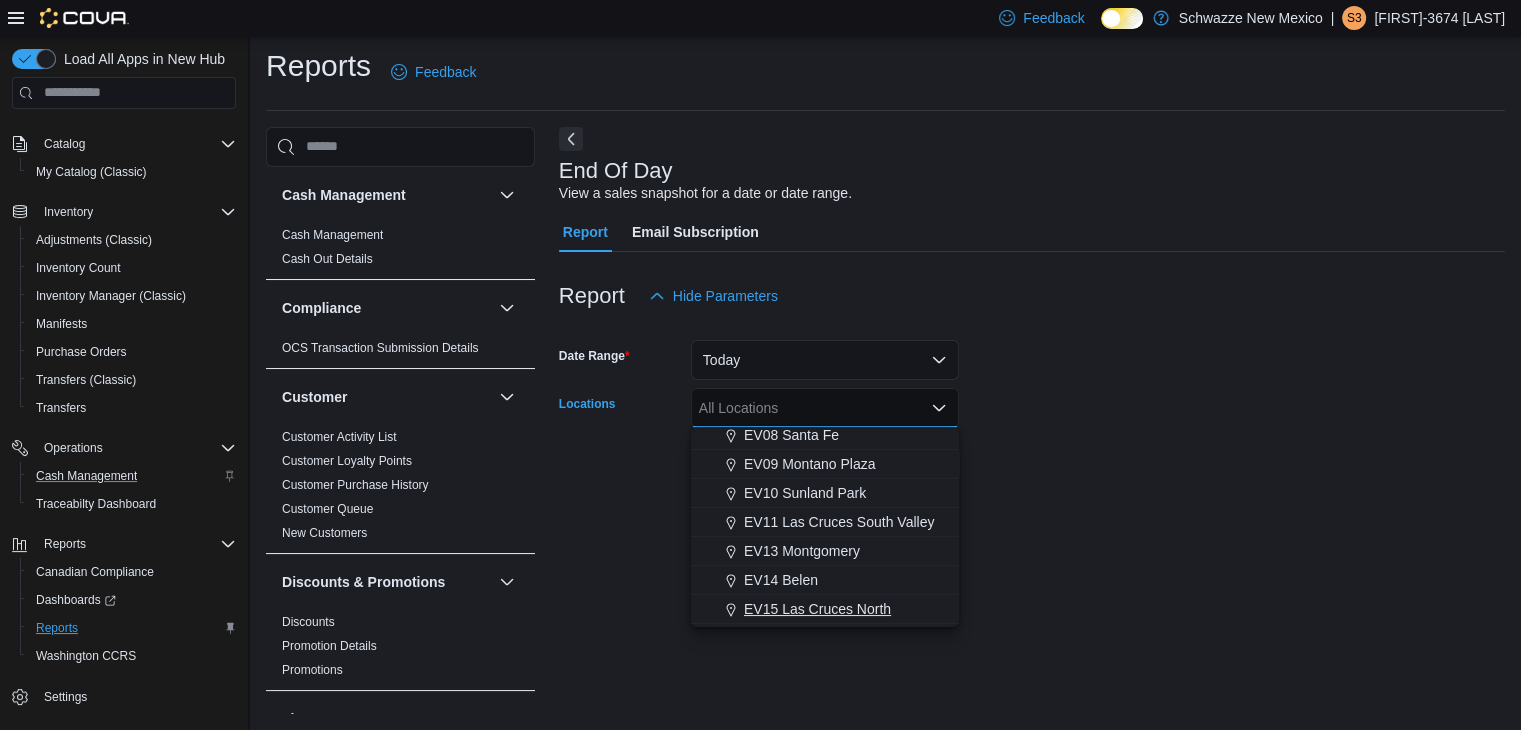 click on "EV15 Las Cruces North" at bounding box center [817, 609] 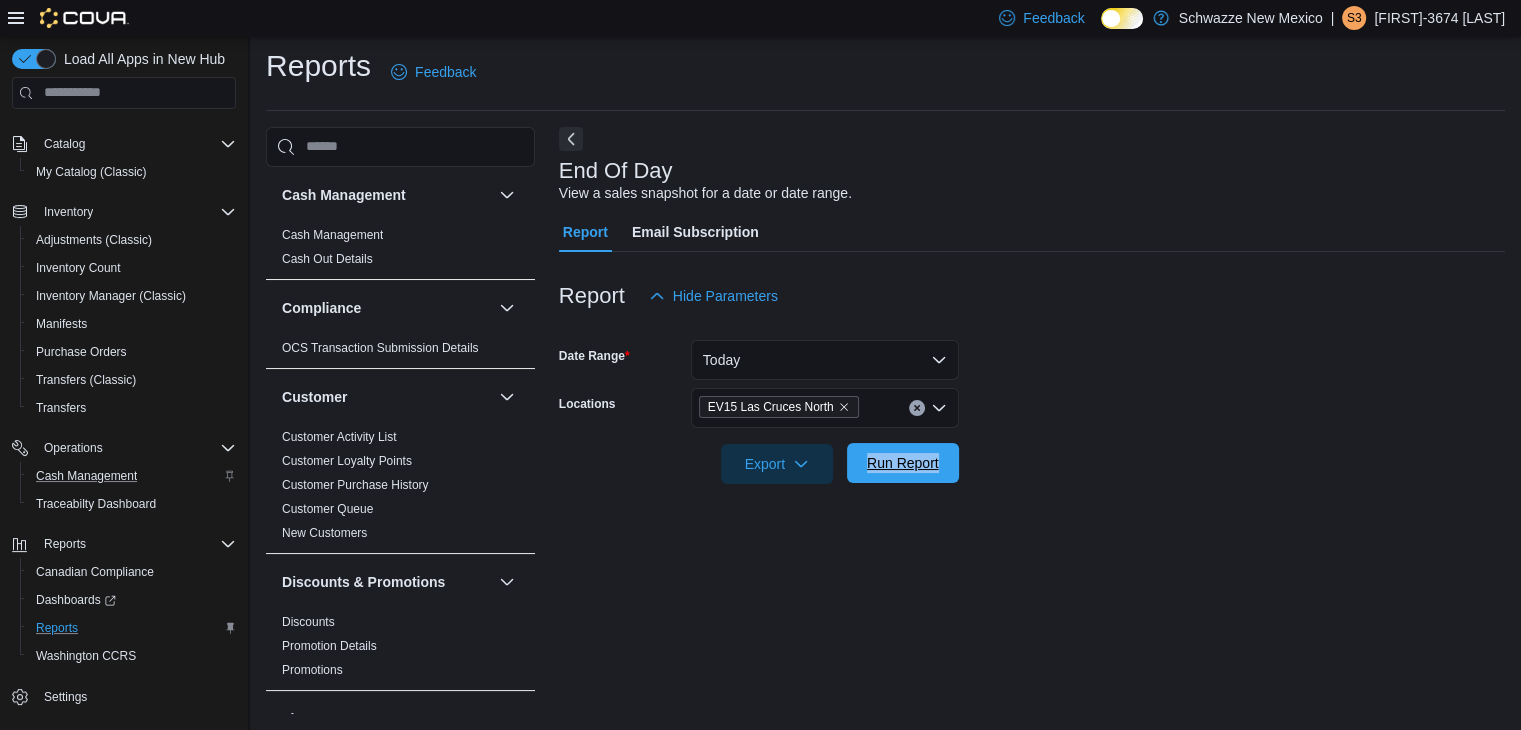 drag, startPoint x: 1052, startPoint y: 537, endPoint x: 862, endPoint y: 475, distance: 199.85995 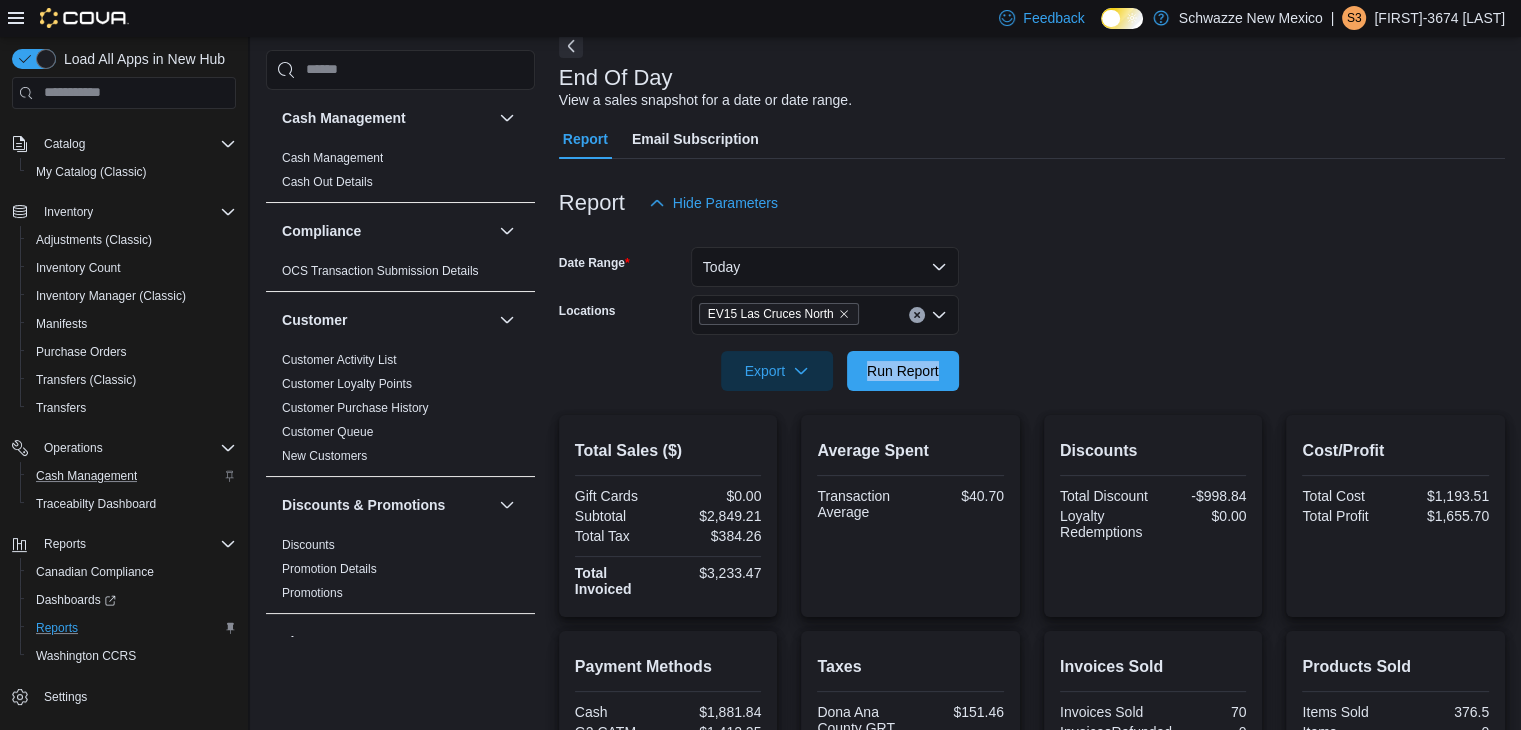 scroll, scrollTop: 0, scrollLeft: 0, axis: both 